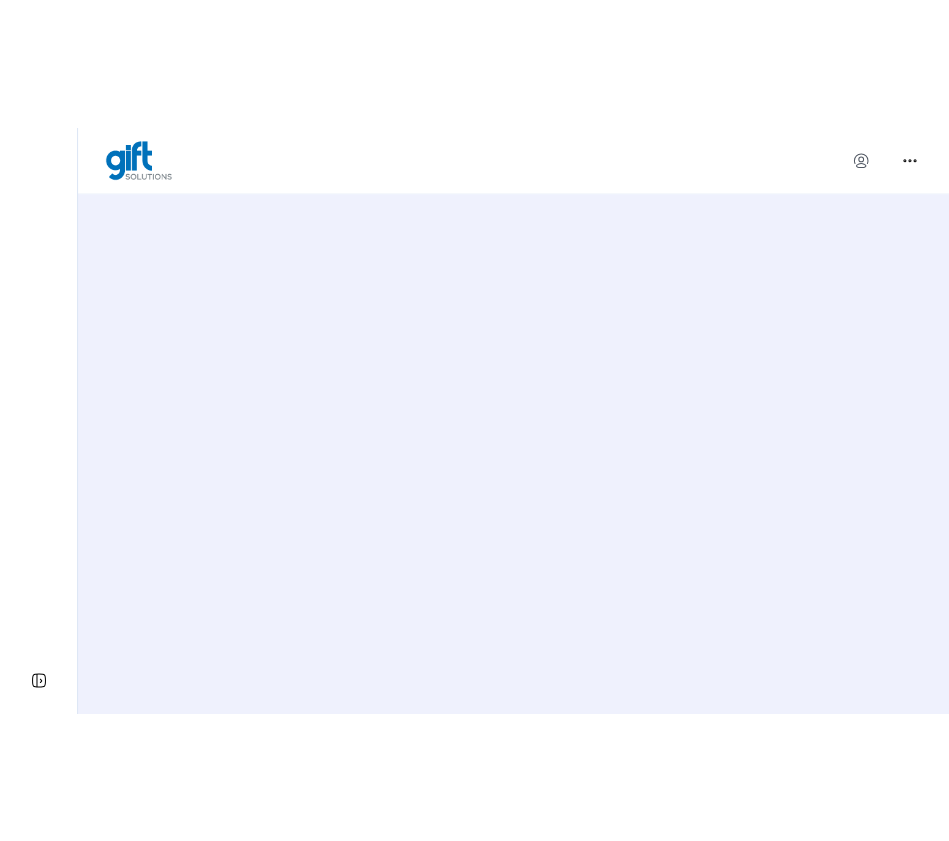 scroll, scrollTop: 0, scrollLeft: 0, axis: both 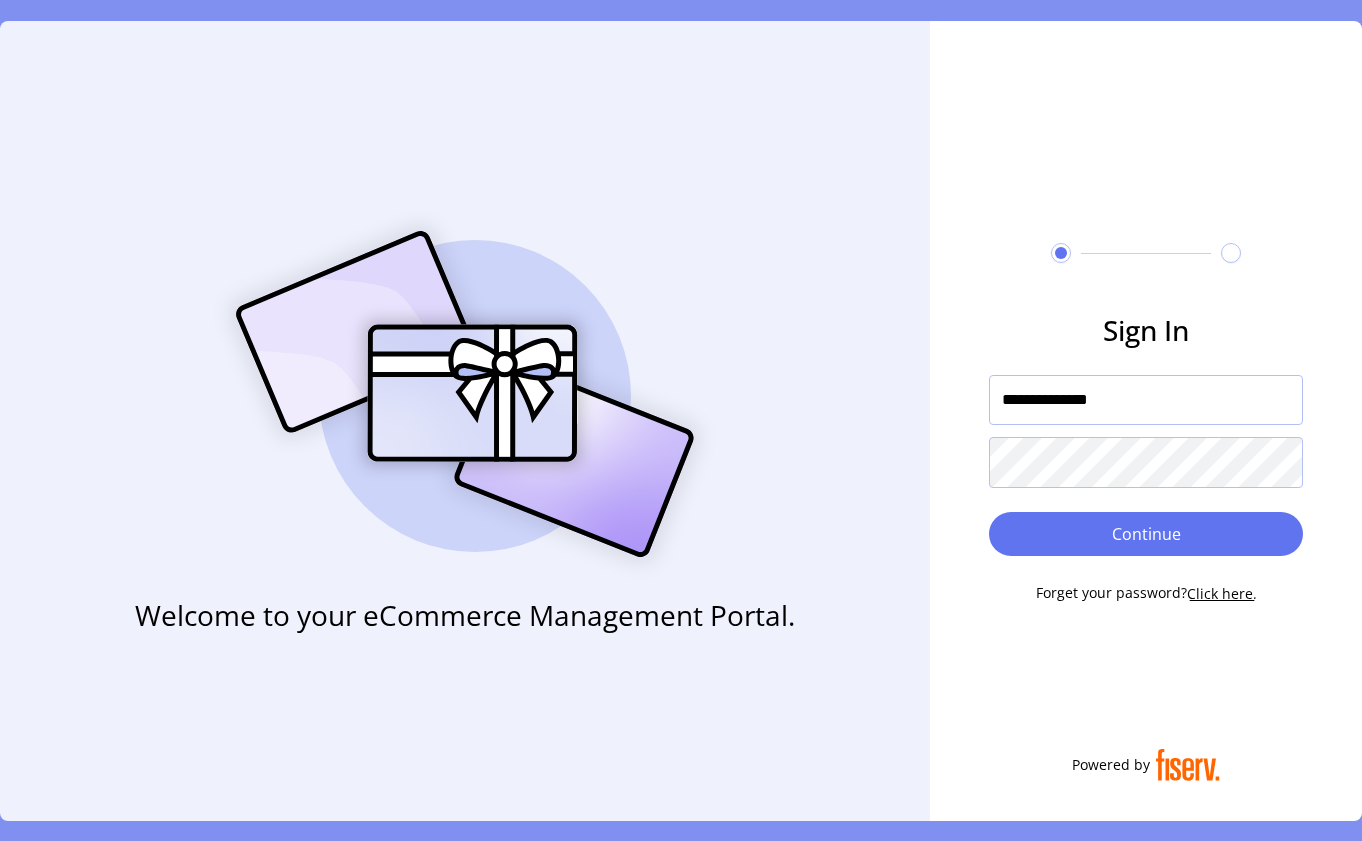 click on "Continue" at bounding box center [1146, 534] 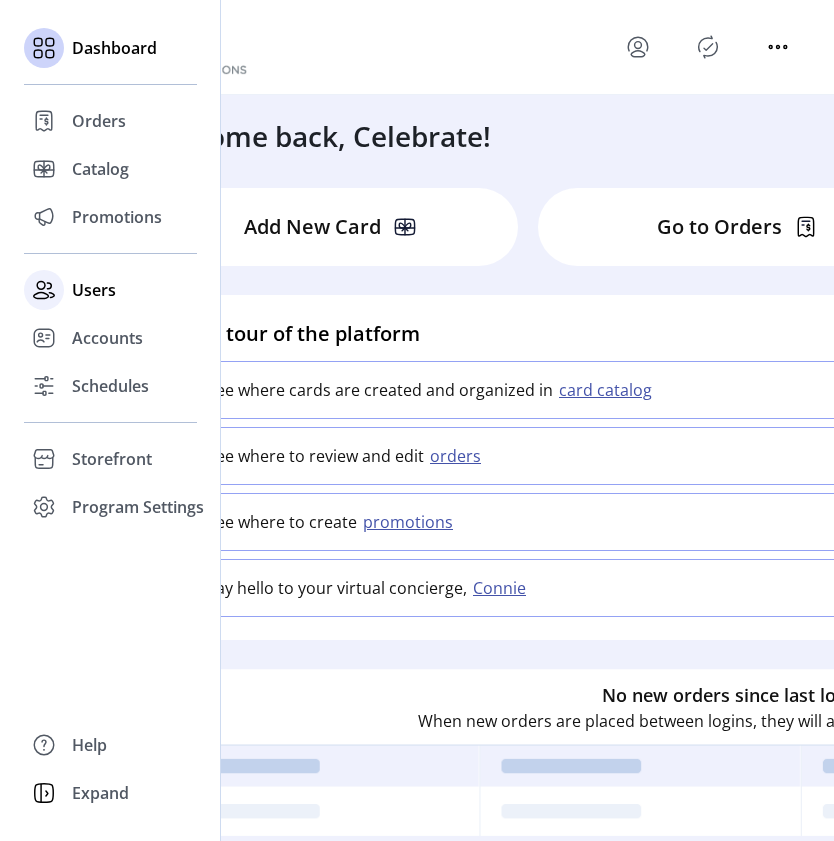 click on "Users" at bounding box center [99, 121] 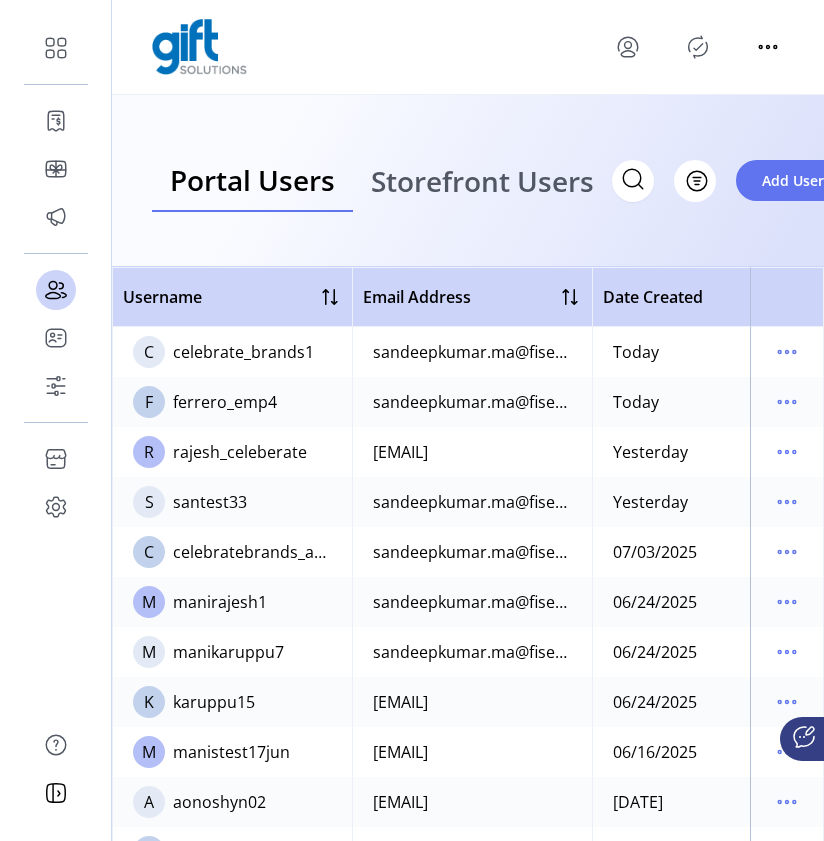 click on "Storefront Users" at bounding box center (482, 181) 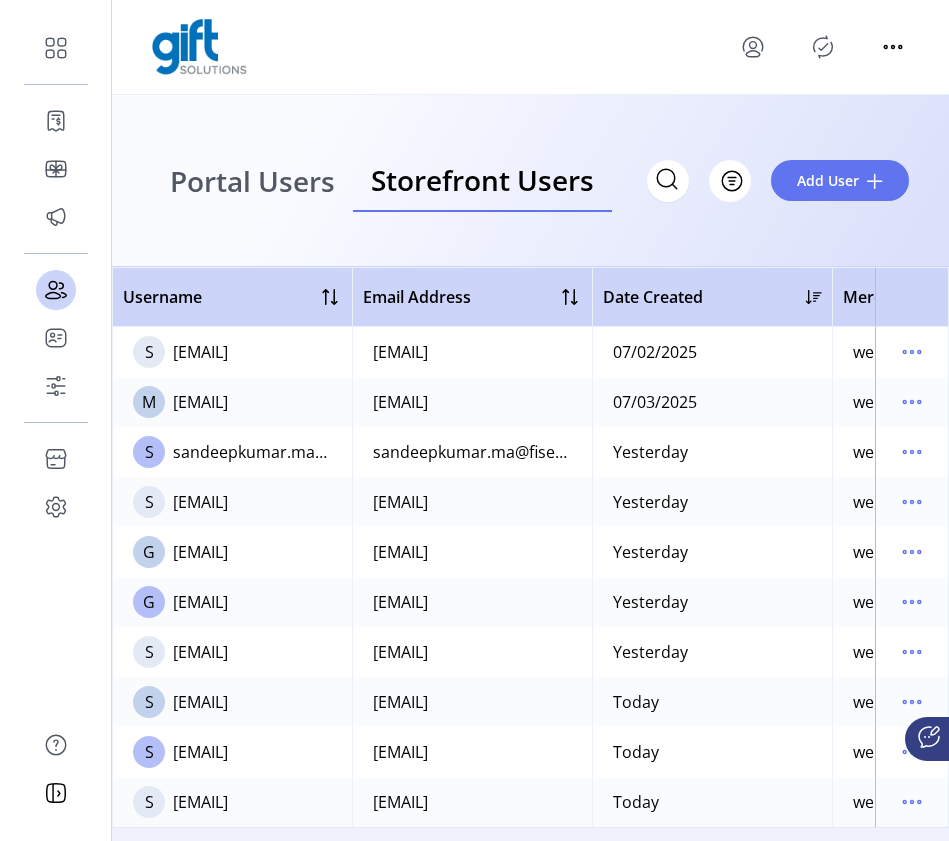 scroll, scrollTop: 3, scrollLeft: 0, axis: vertical 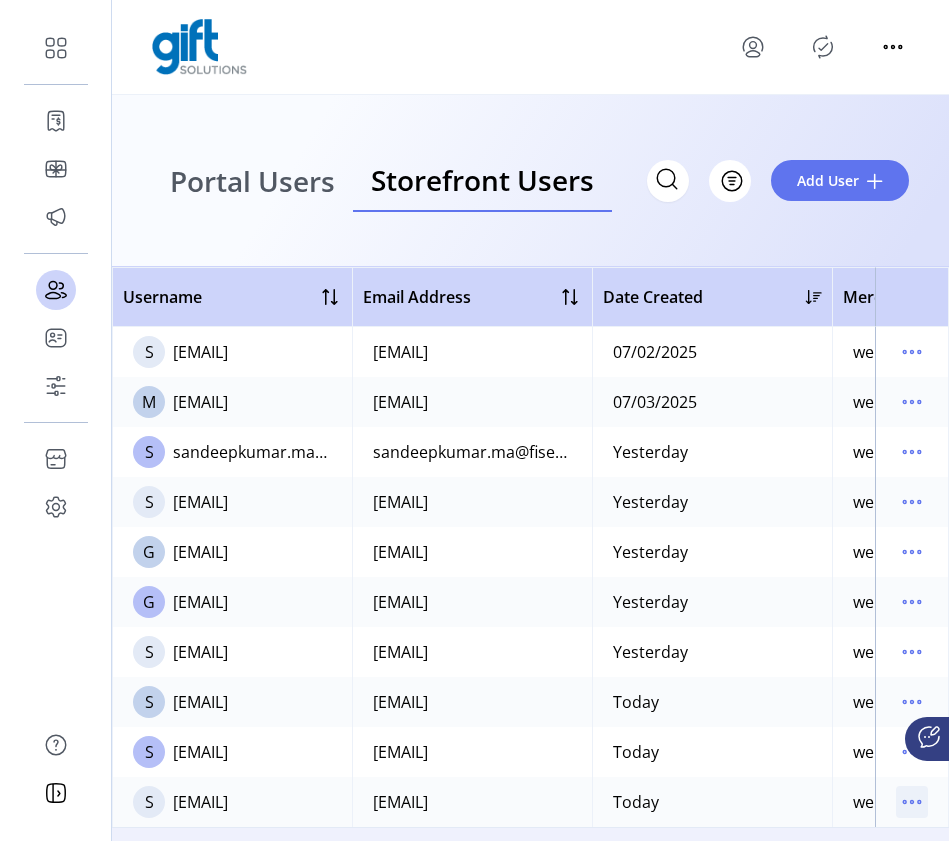 click at bounding box center (912, 802) 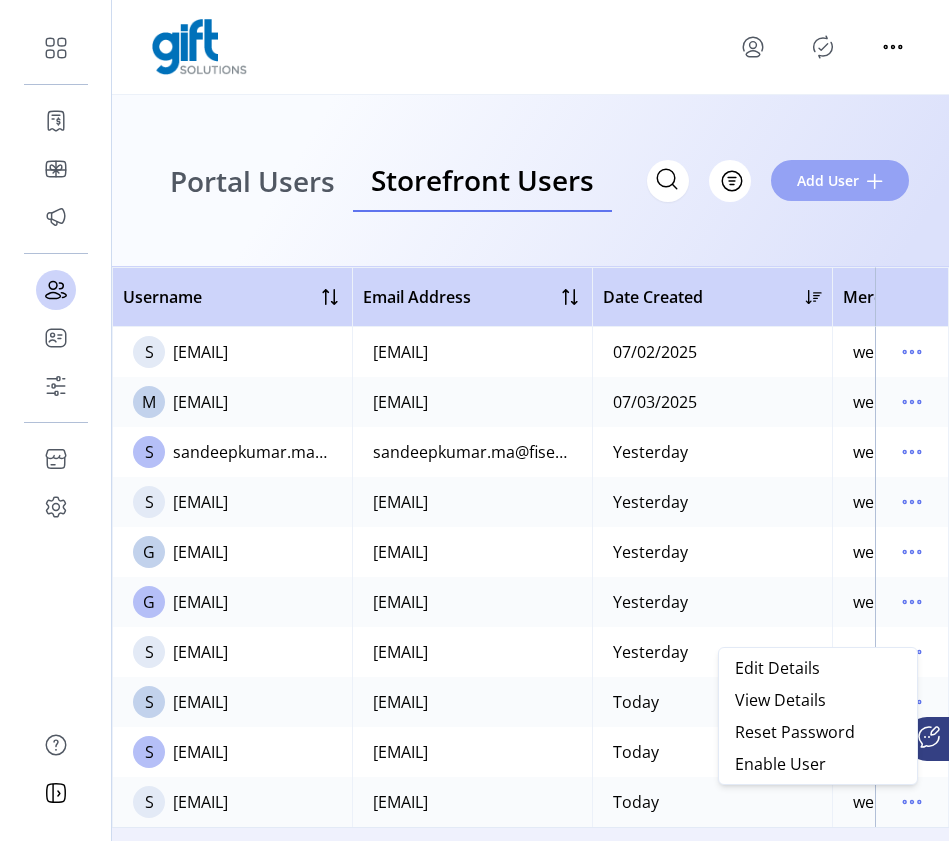 click on "Add User" at bounding box center [828, 180] 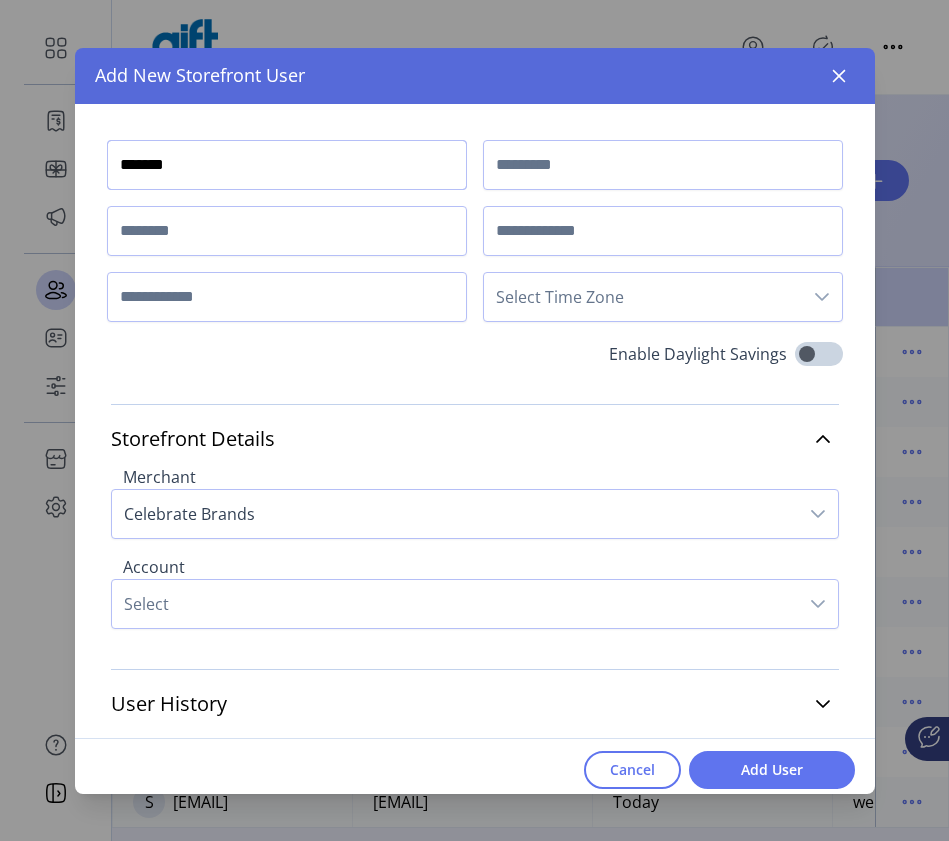 type on "*******" 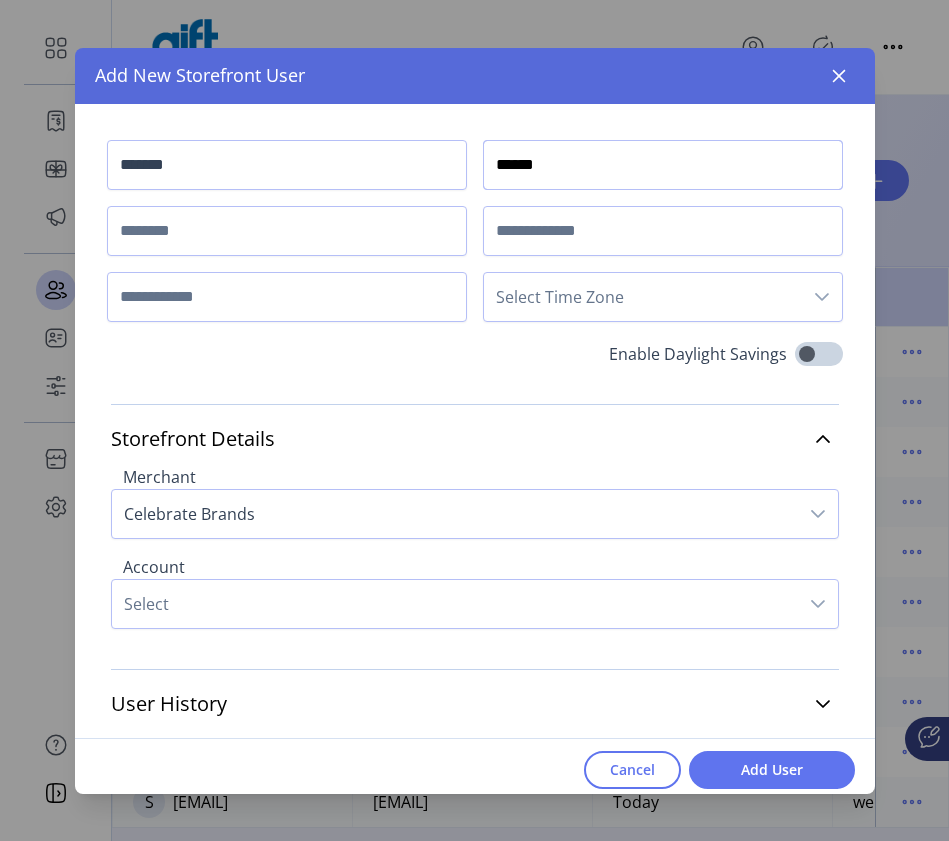 type on "******" 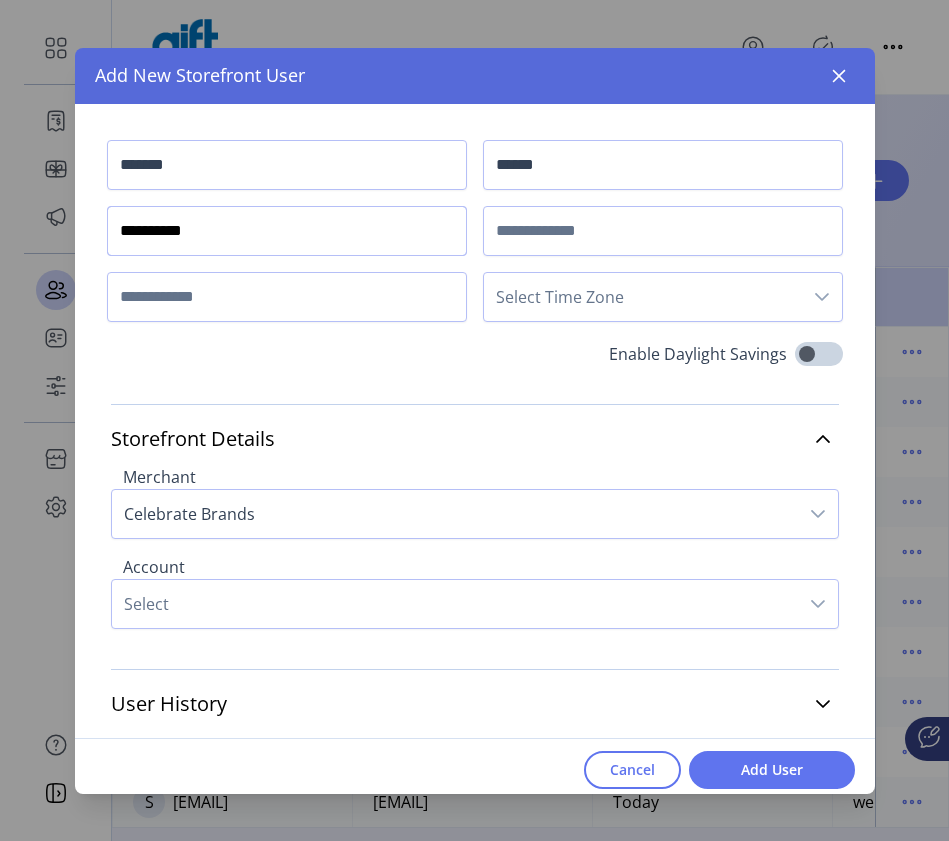 type on "**********" 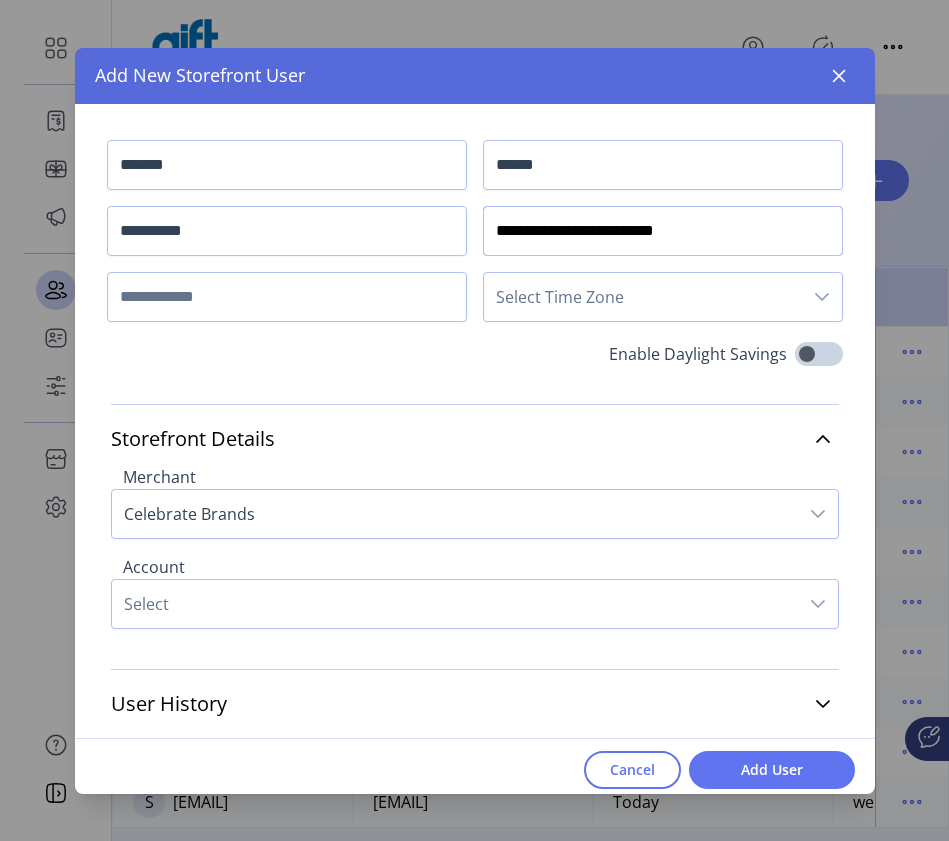 type on "**********" 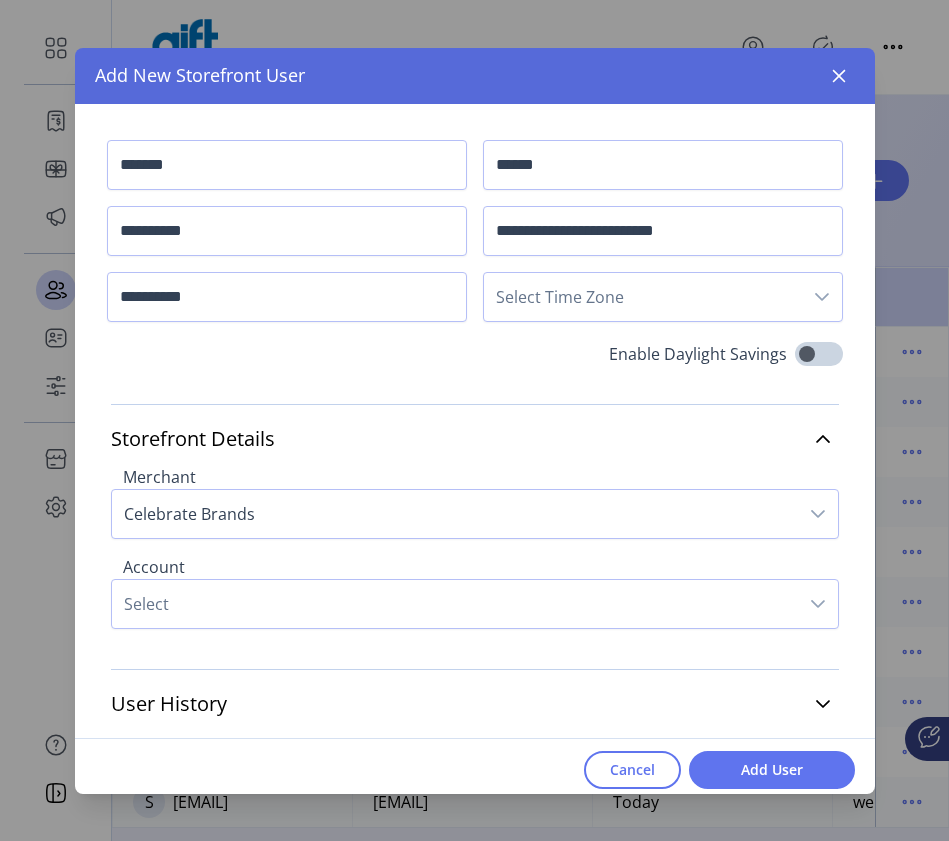 click on "Select Time Zone" at bounding box center (643, 297) 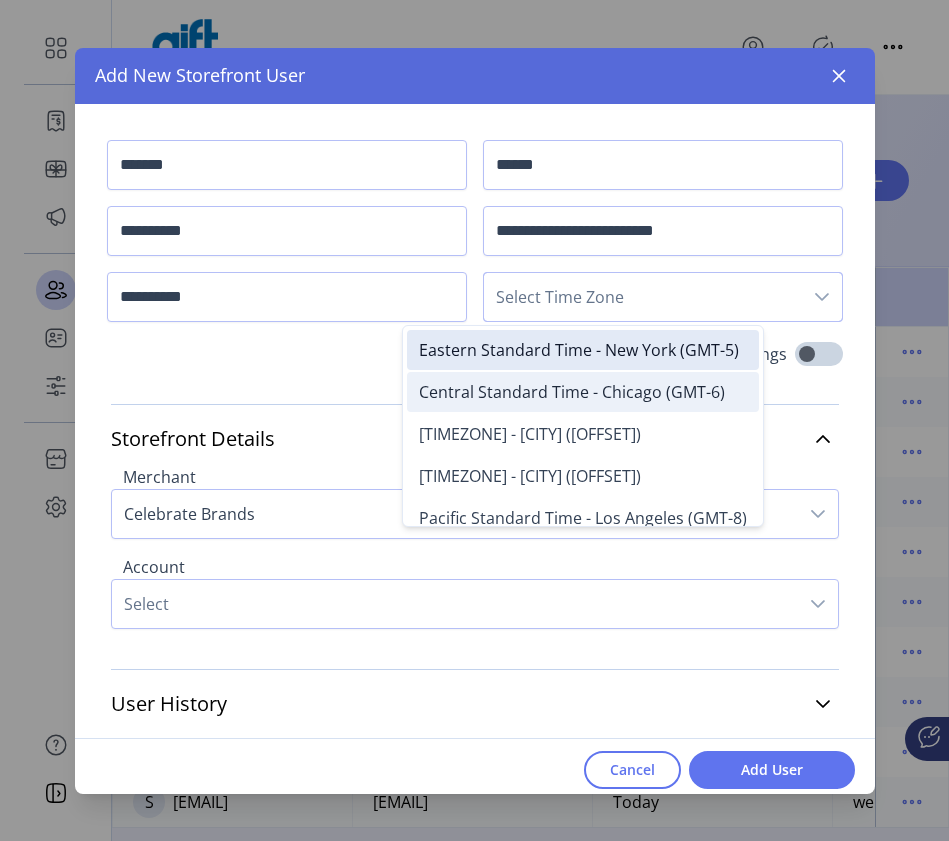 click on "Central Standard Time - Chicago (GMT-6)" at bounding box center [572, 392] 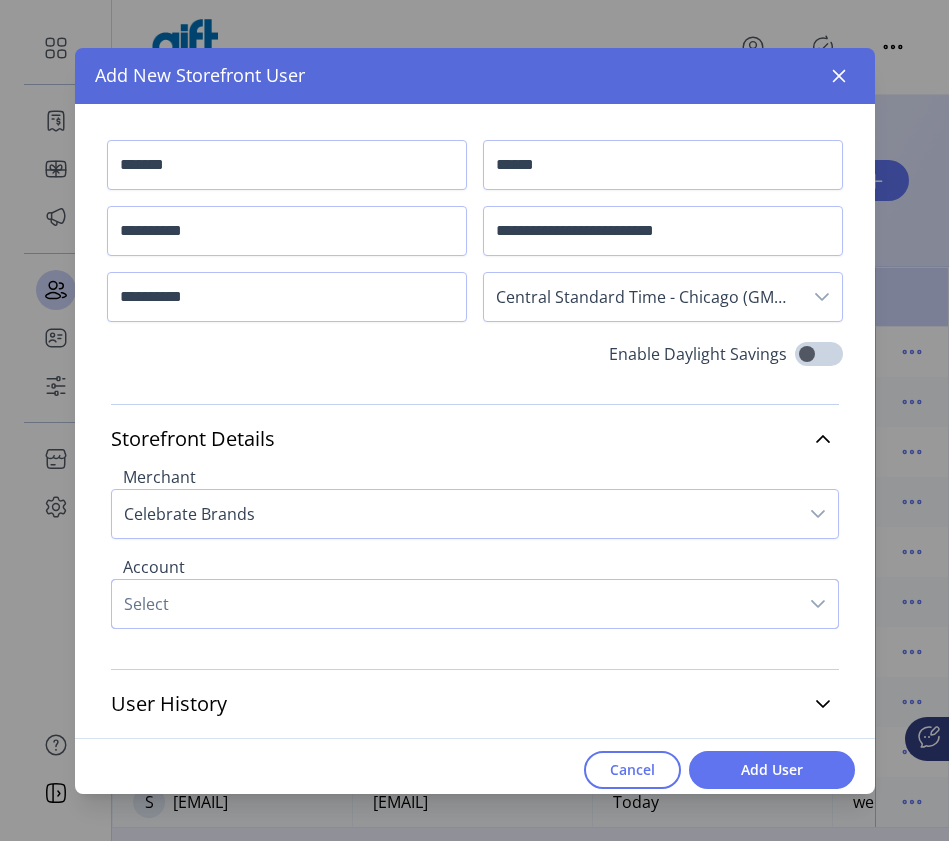 click on "Select" at bounding box center (455, 604) 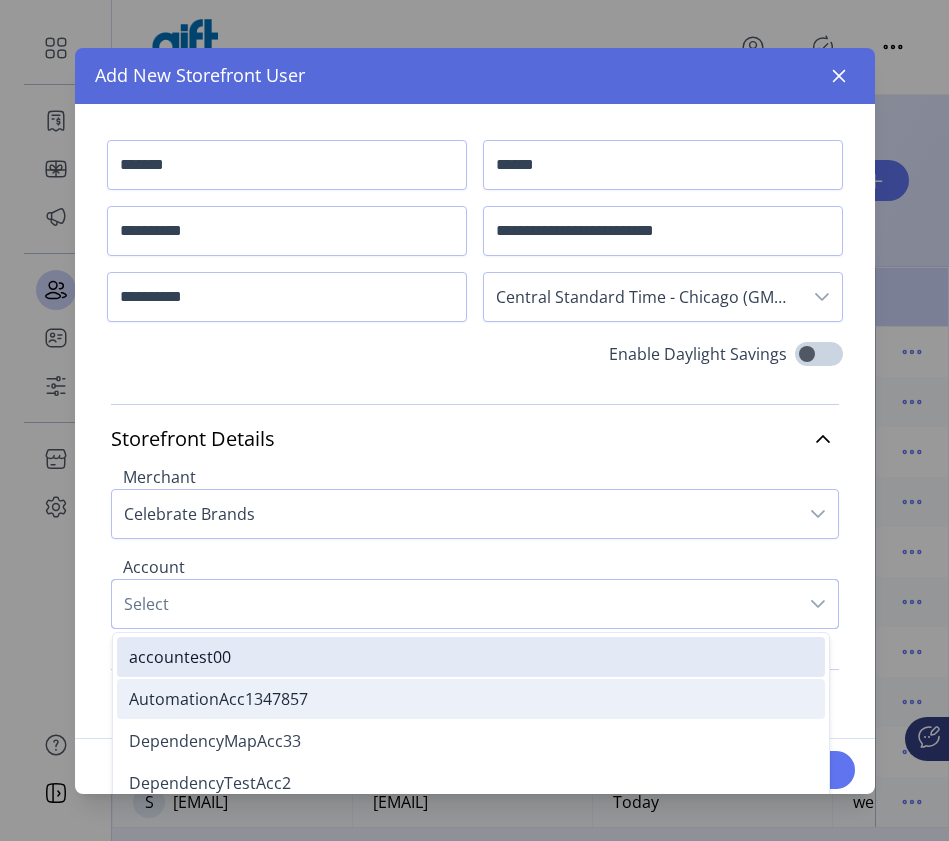 click on "AutomationAcc1347857" at bounding box center [218, 699] 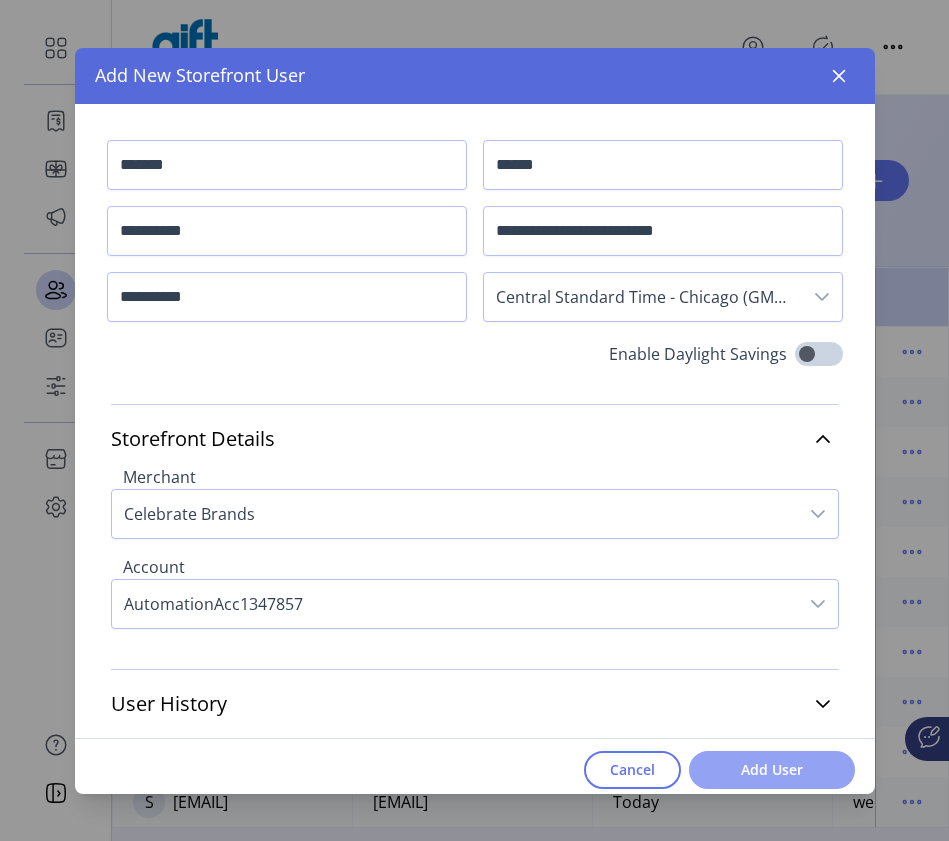 click on "Add User" at bounding box center (772, 769) 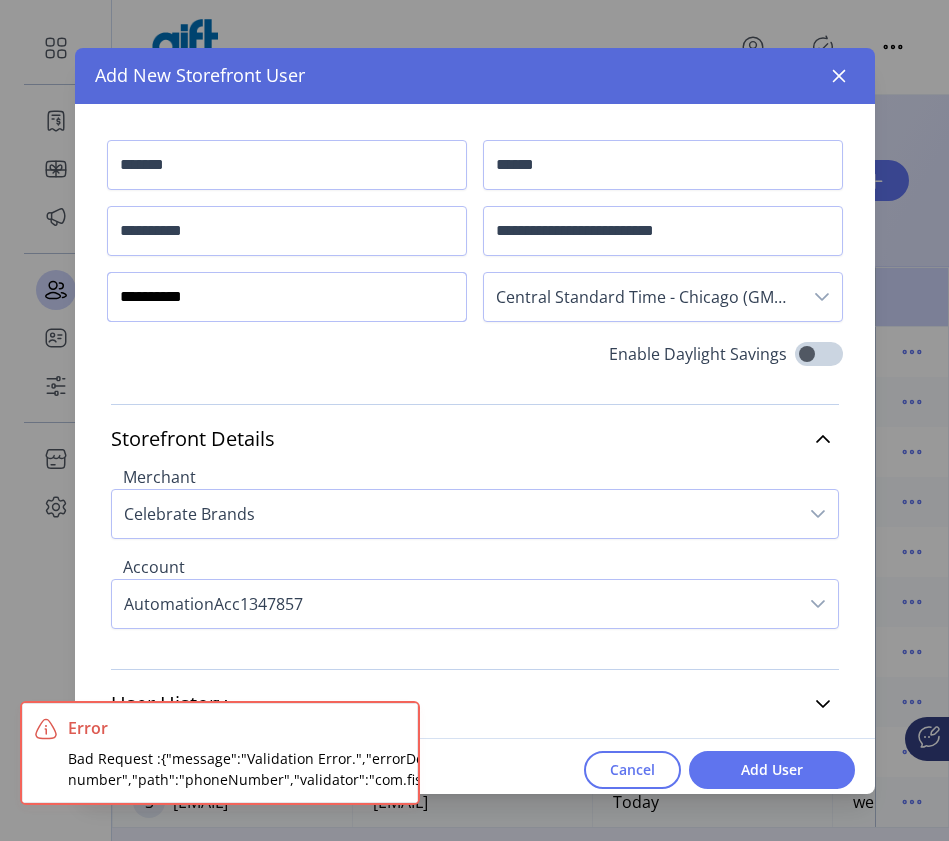 drag, startPoint x: 148, startPoint y: 289, endPoint x: 148, endPoint y: 483, distance: 194 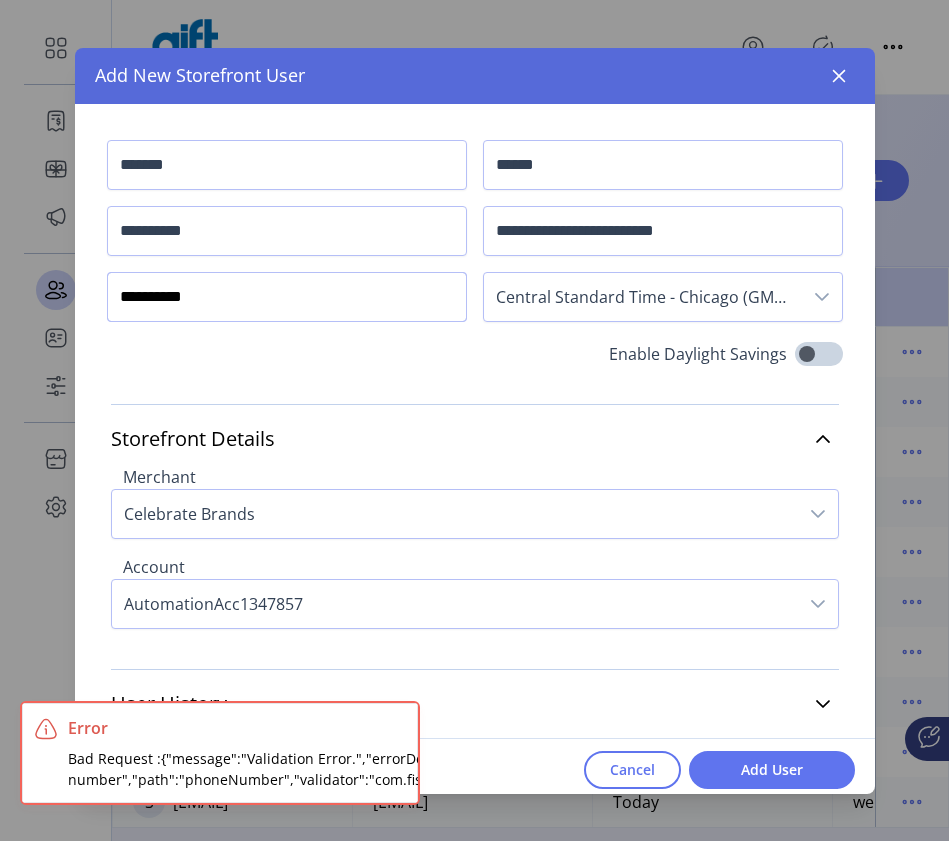 click on "**********" at bounding box center [287, 165] 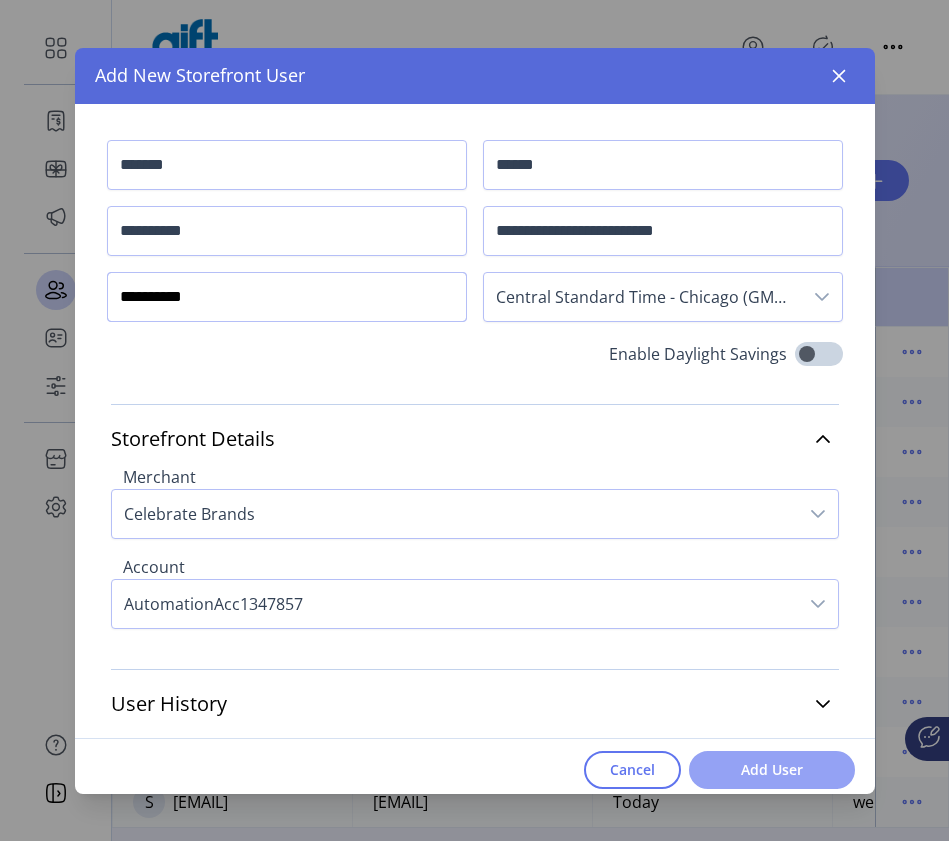 type on "**********" 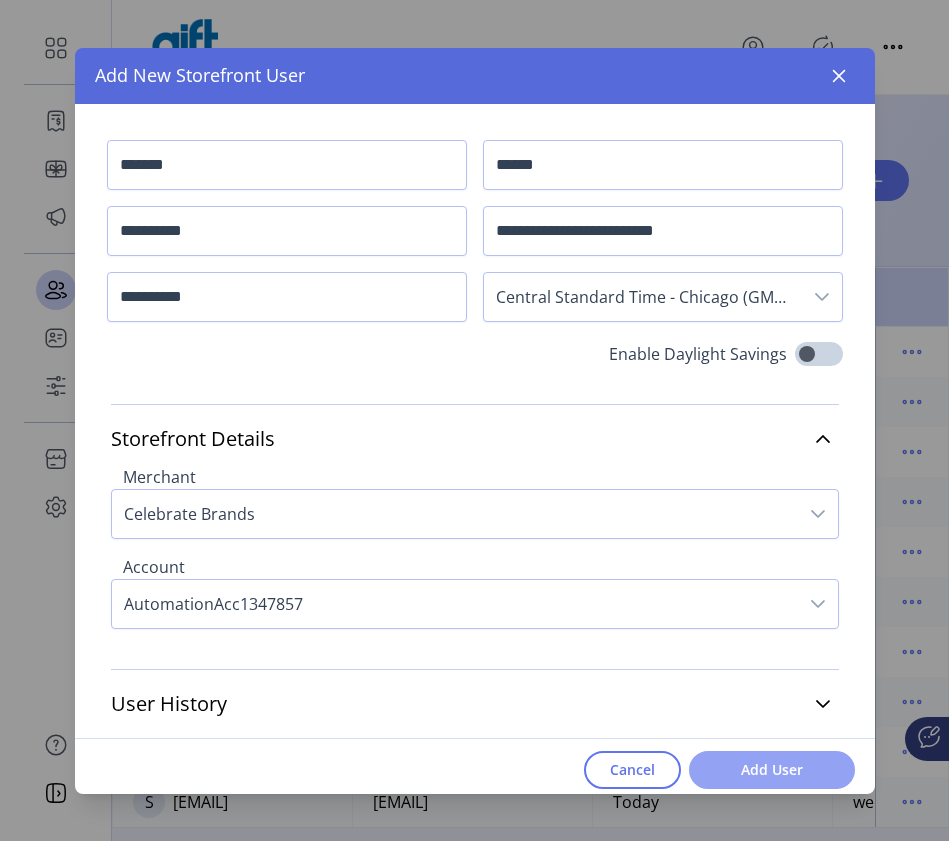 click on "Add User" at bounding box center (772, 769) 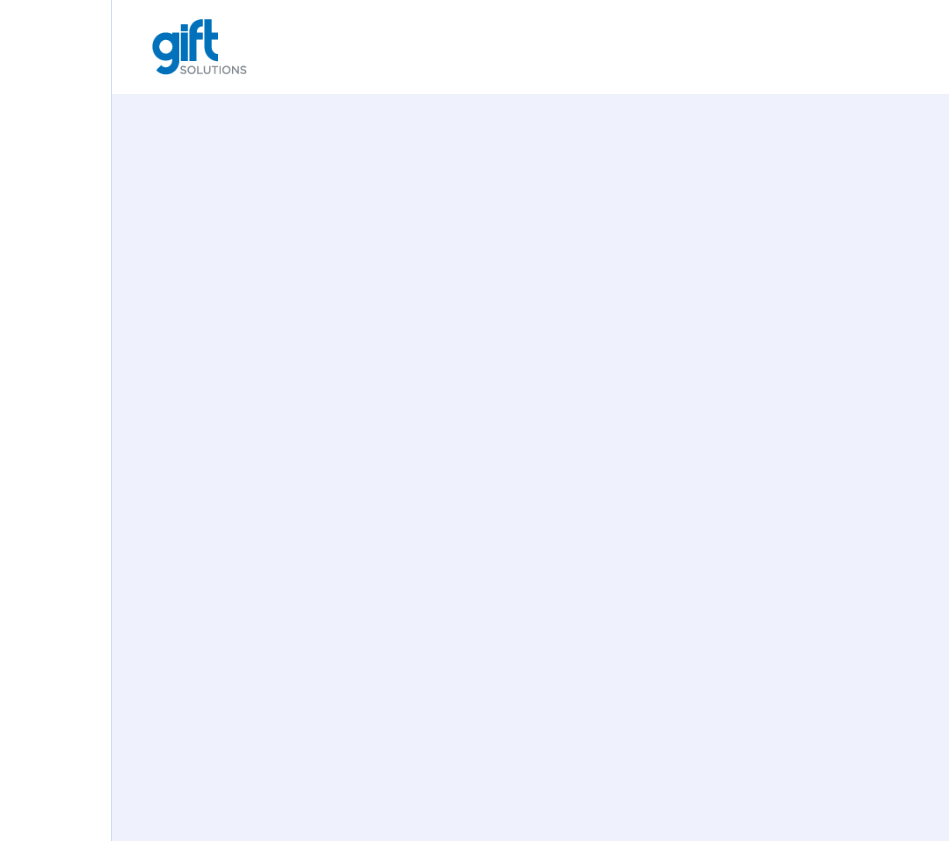 scroll, scrollTop: 0, scrollLeft: 0, axis: both 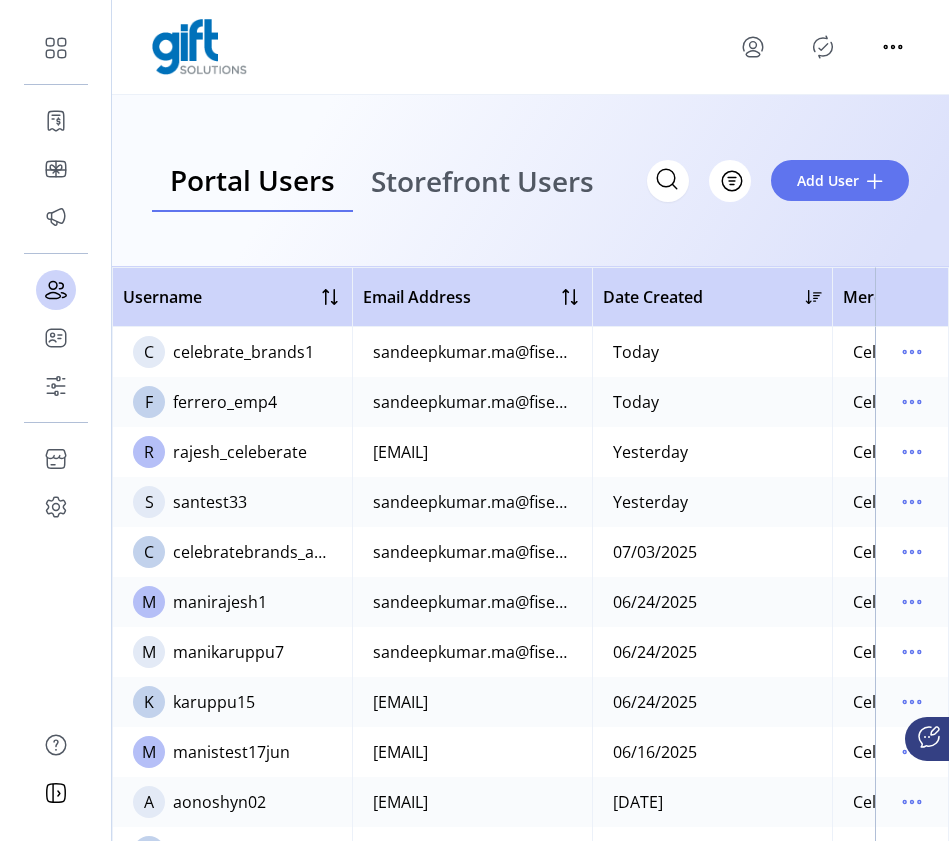 click at bounding box center [823, 47] 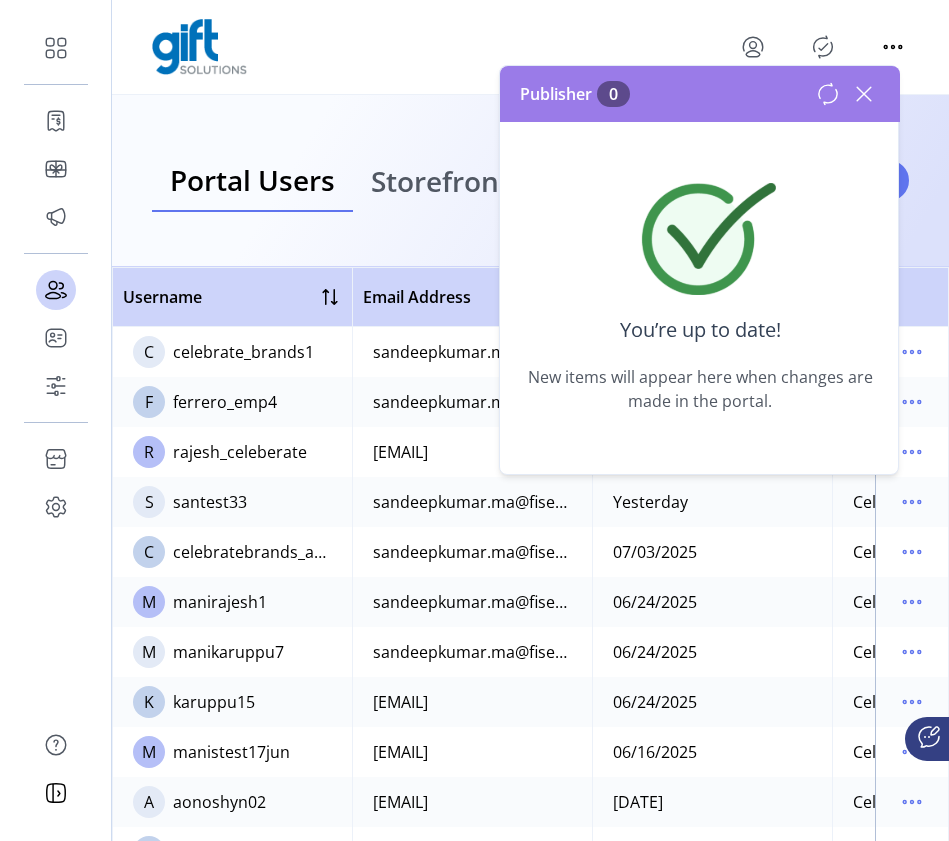 click at bounding box center [864, 94] 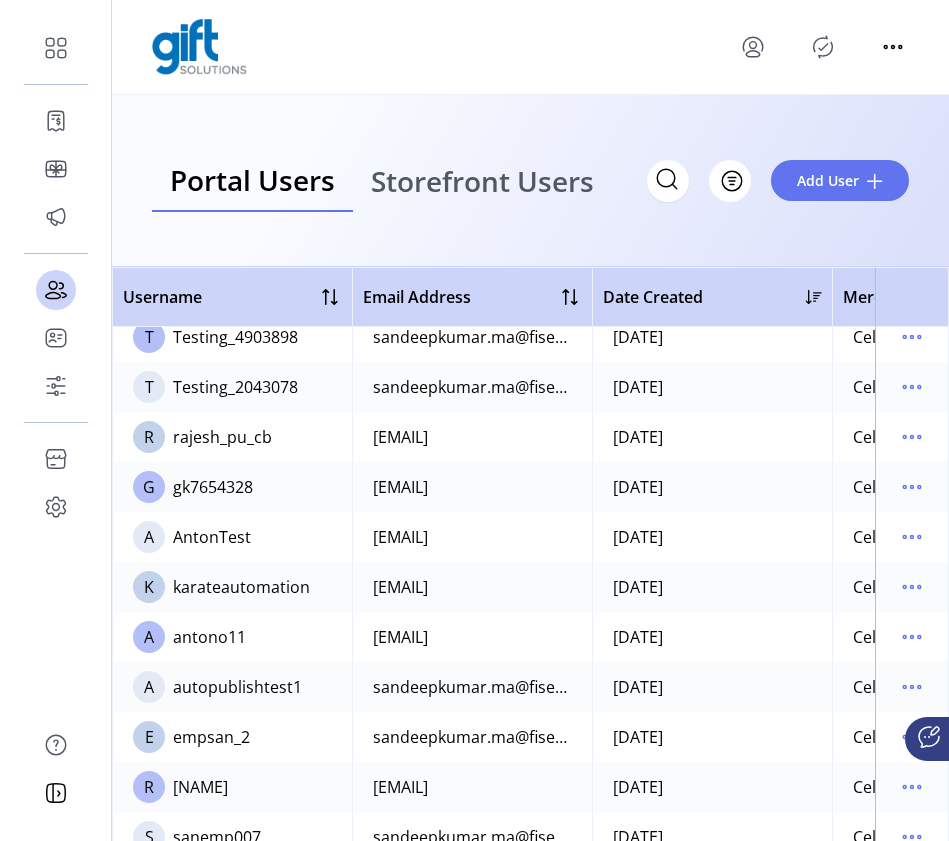scroll, scrollTop: 3717, scrollLeft: 0, axis: vertical 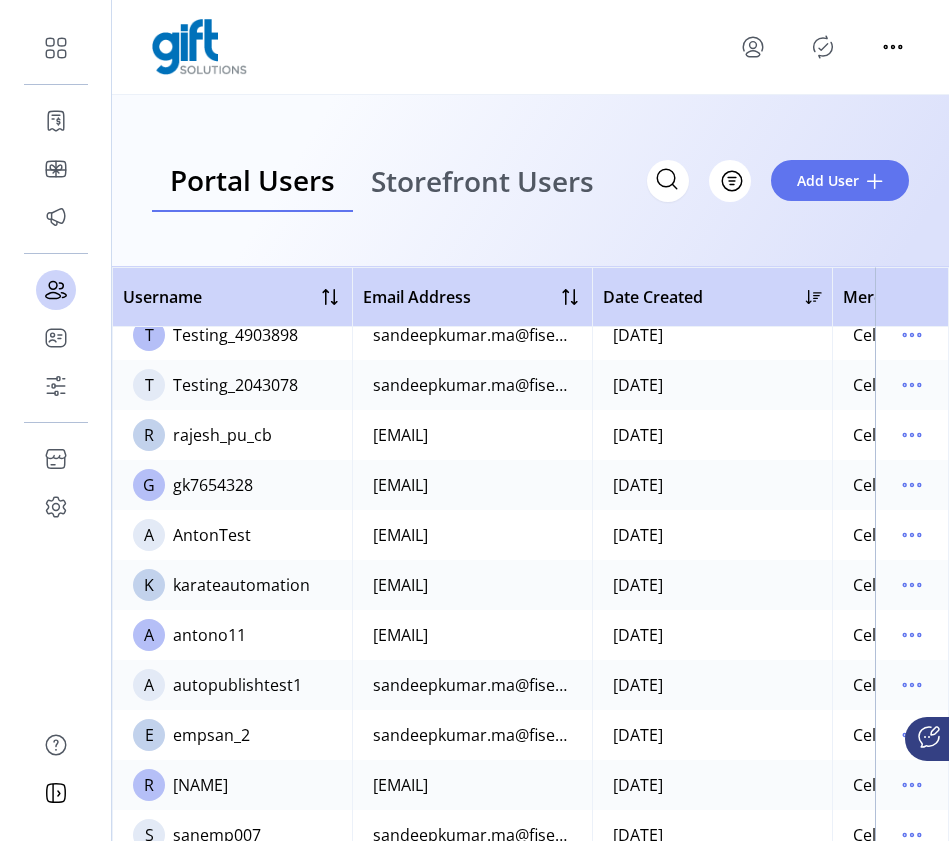 click on "Storefront Users" at bounding box center (482, 181) 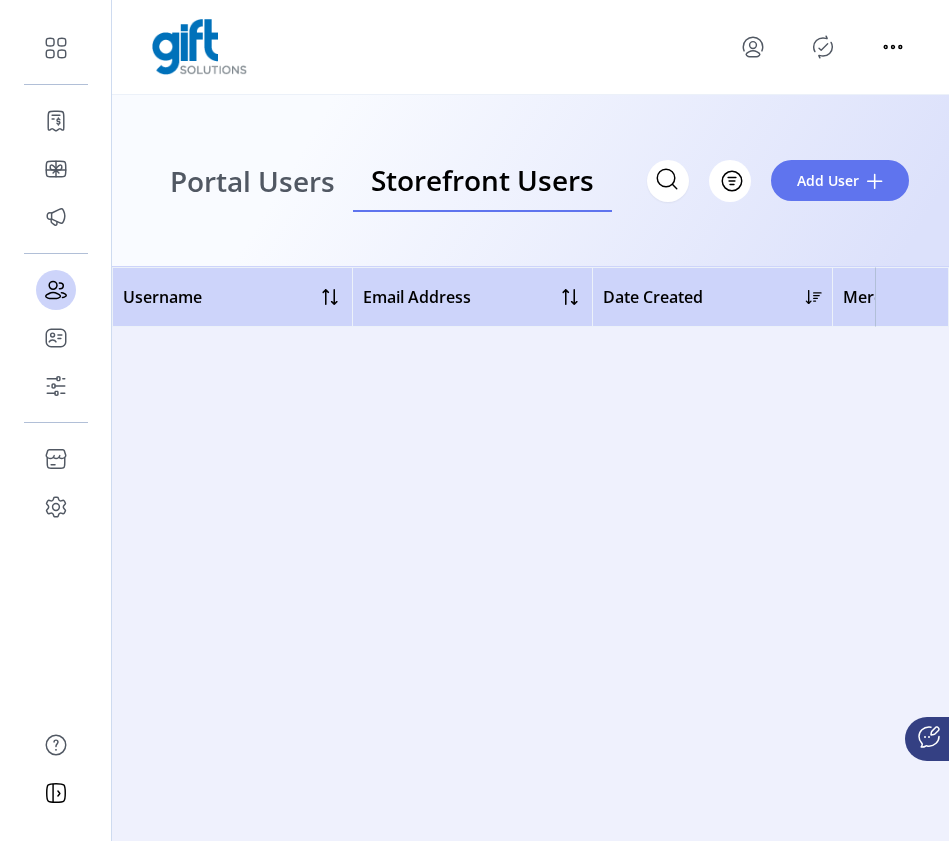 scroll, scrollTop: 0, scrollLeft: 0, axis: both 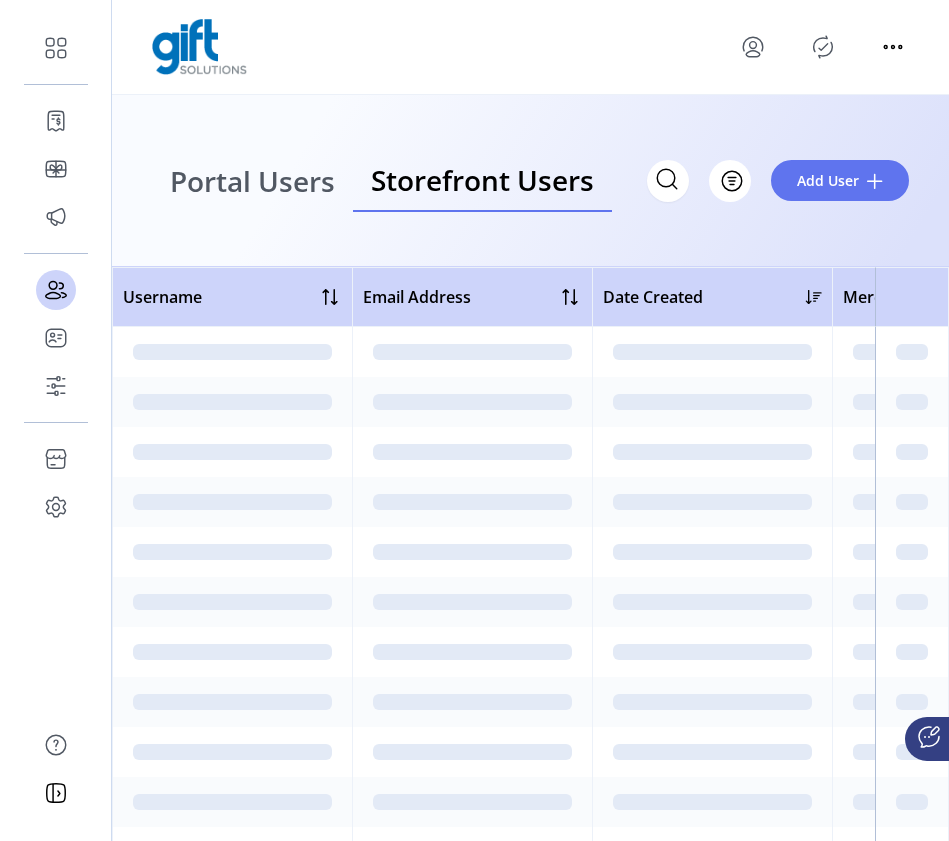 click on "Storefront Users" at bounding box center [482, 180] 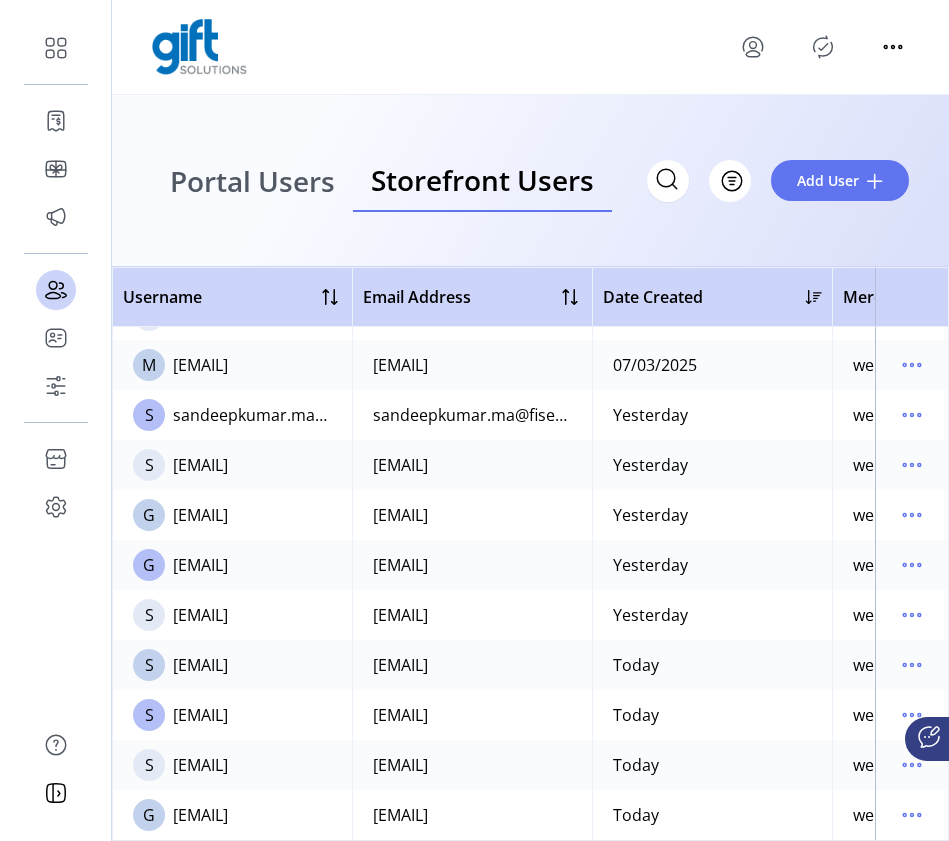 scroll, scrollTop: 53, scrollLeft: 0, axis: vertical 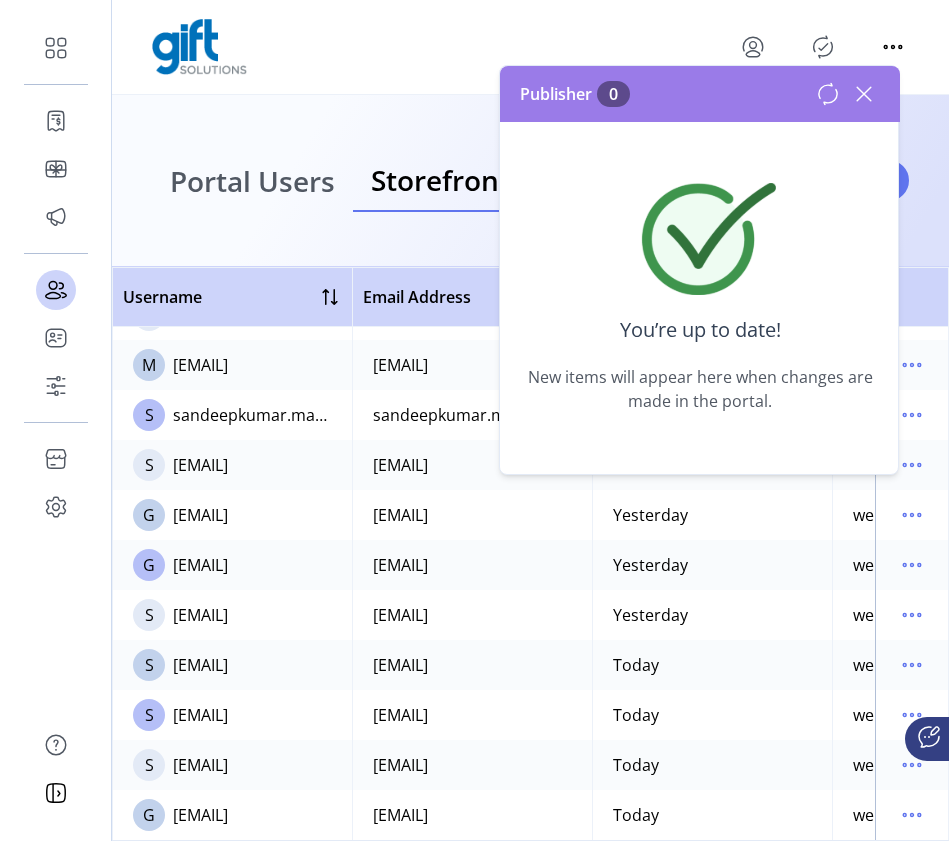 click at bounding box center [864, 94] 